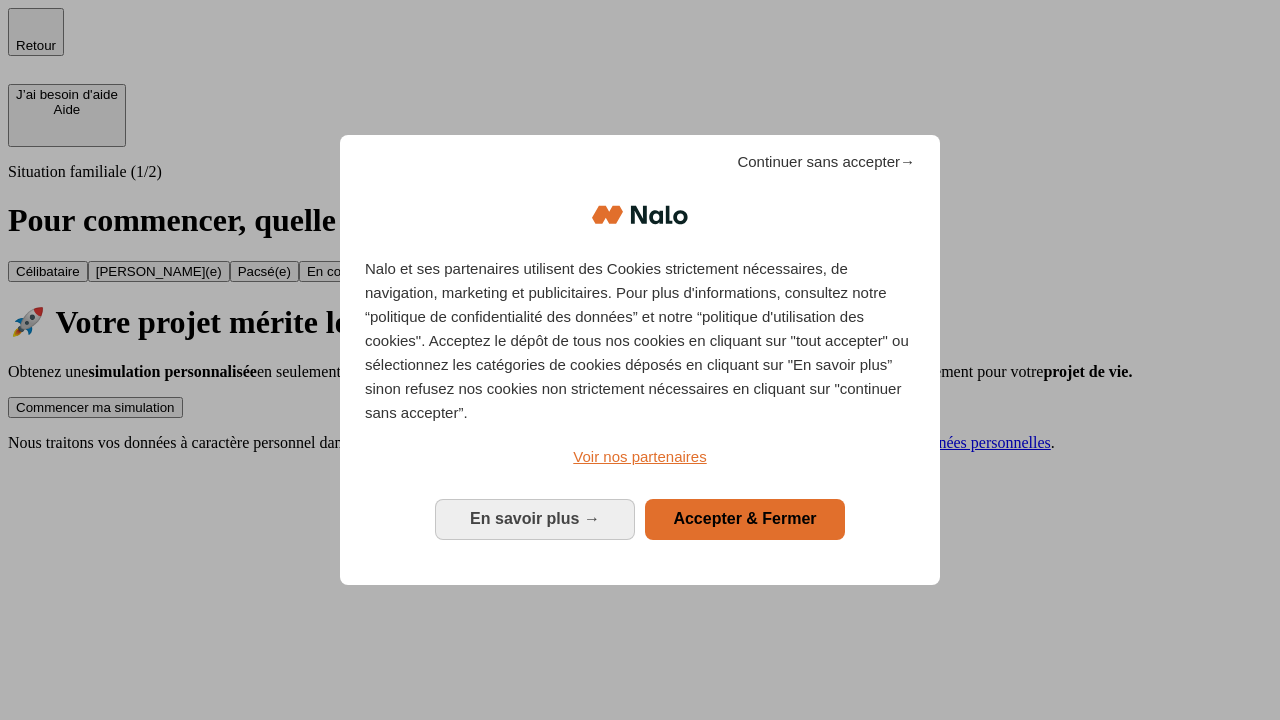 scroll, scrollTop: 0, scrollLeft: 0, axis: both 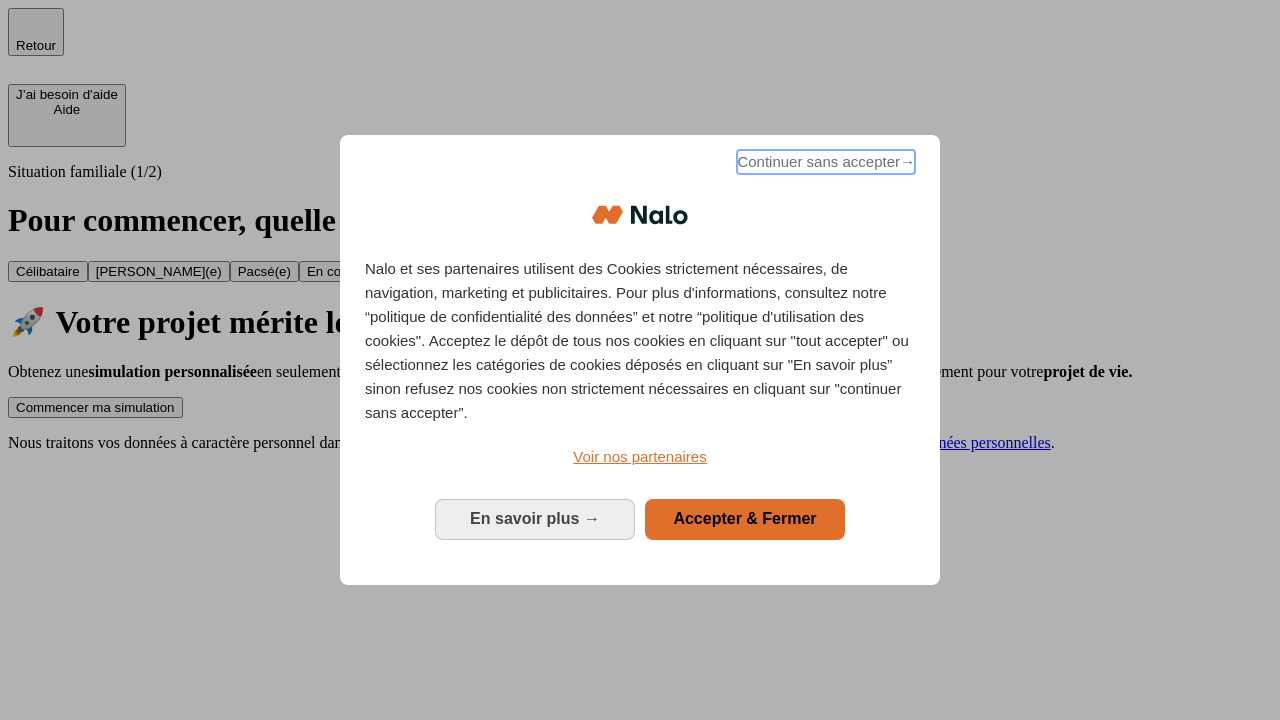 click on "Continuer sans accepter  →" at bounding box center (826, 162) 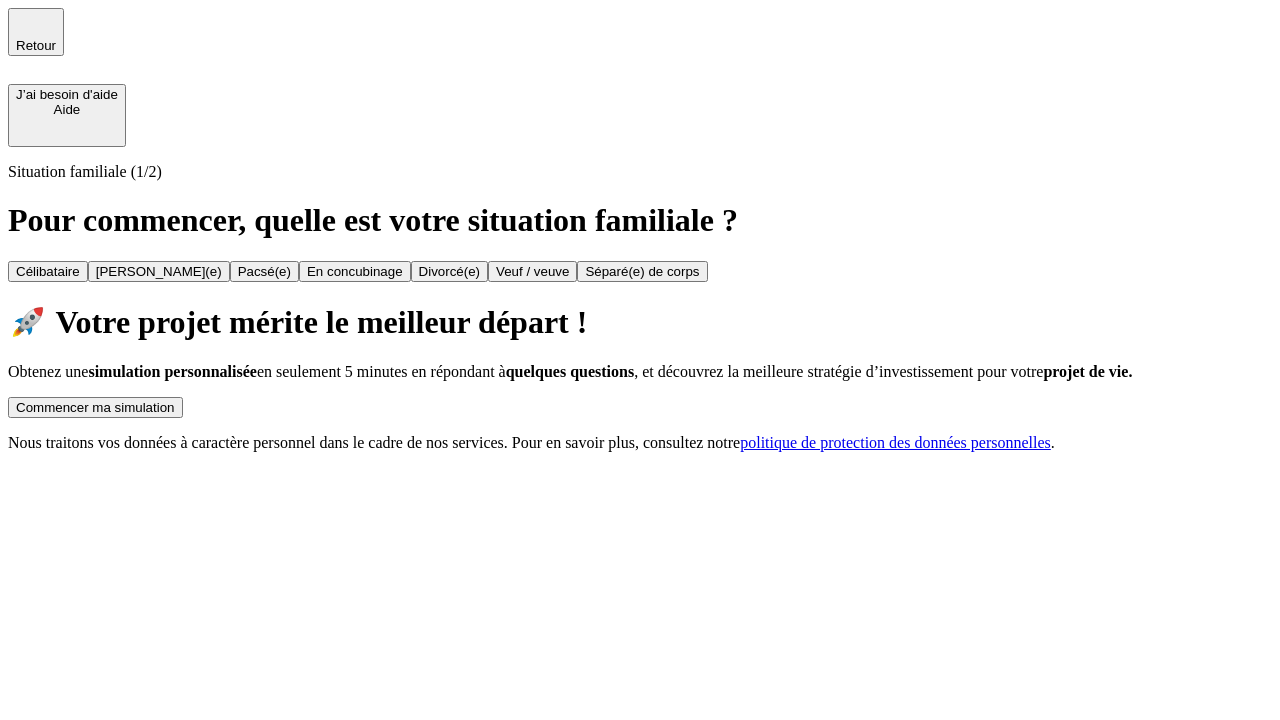 click on "Commencer ma simulation" at bounding box center [95, 407] 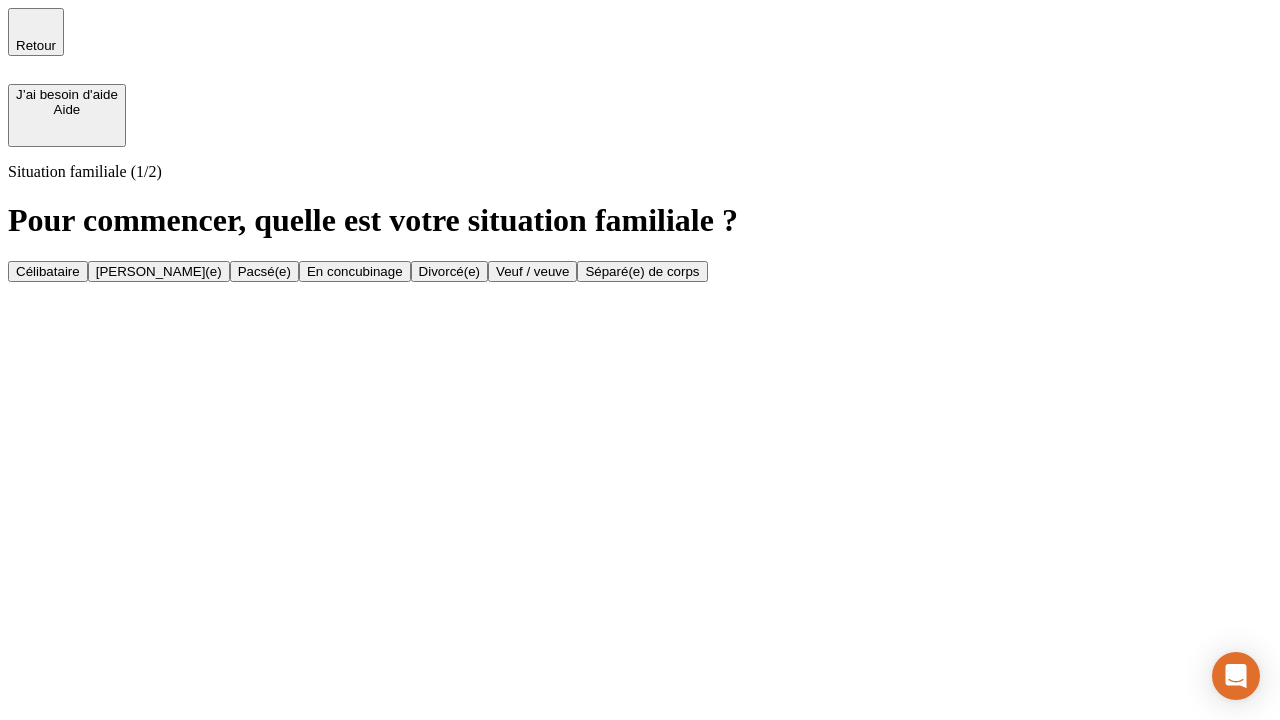click on "[PERSON_NAME](e)" at bounding box center (159, 271) 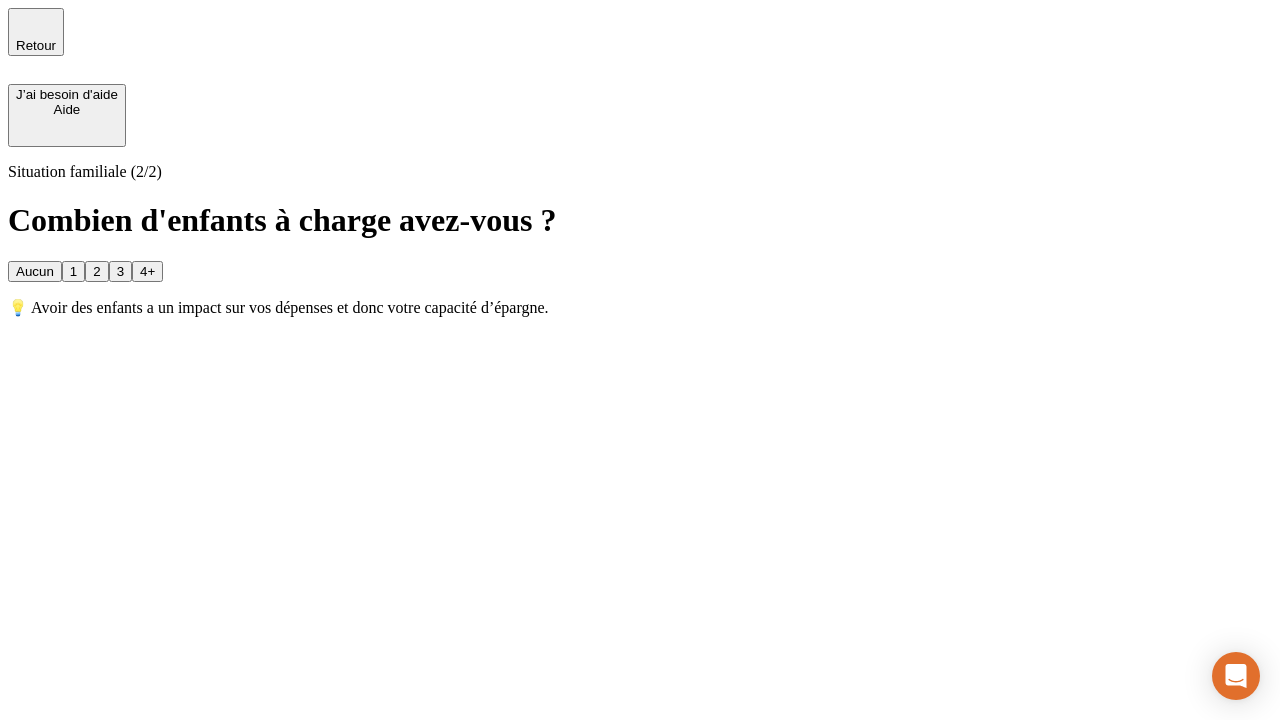 click on "1" at bounding box center (73, 271) 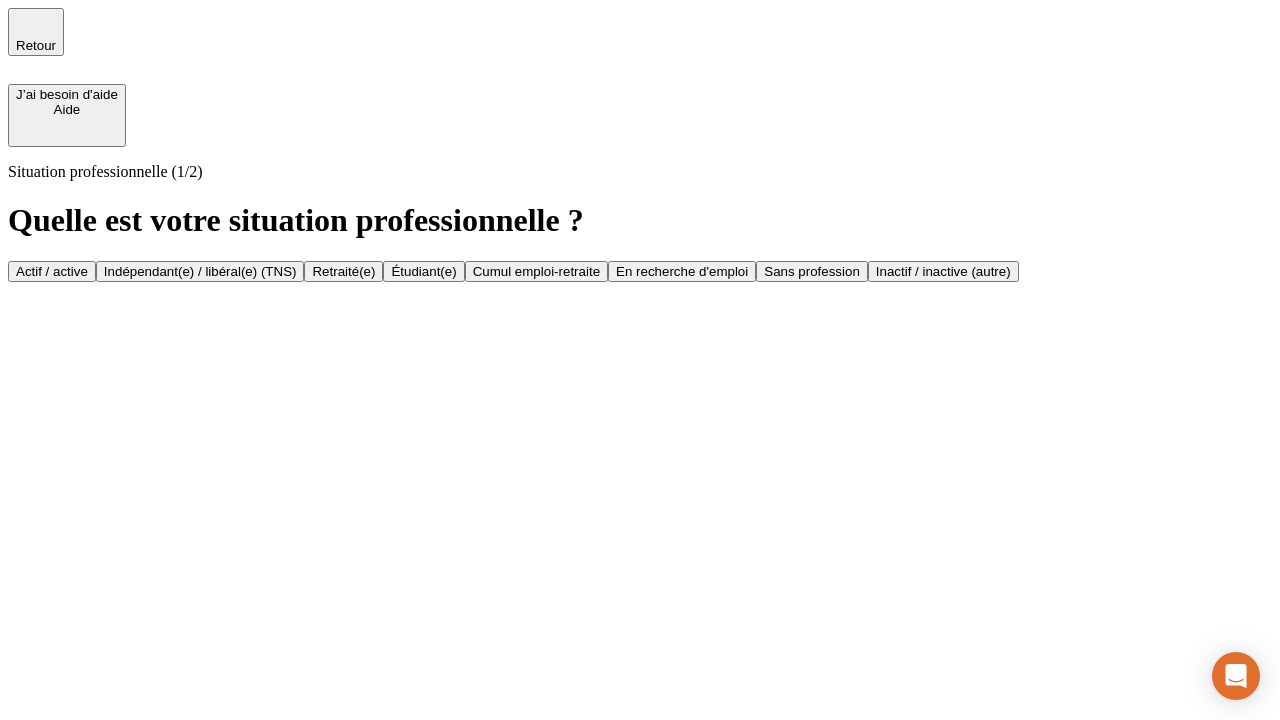 click on "Actif / active" at bounding box center [52, 271] 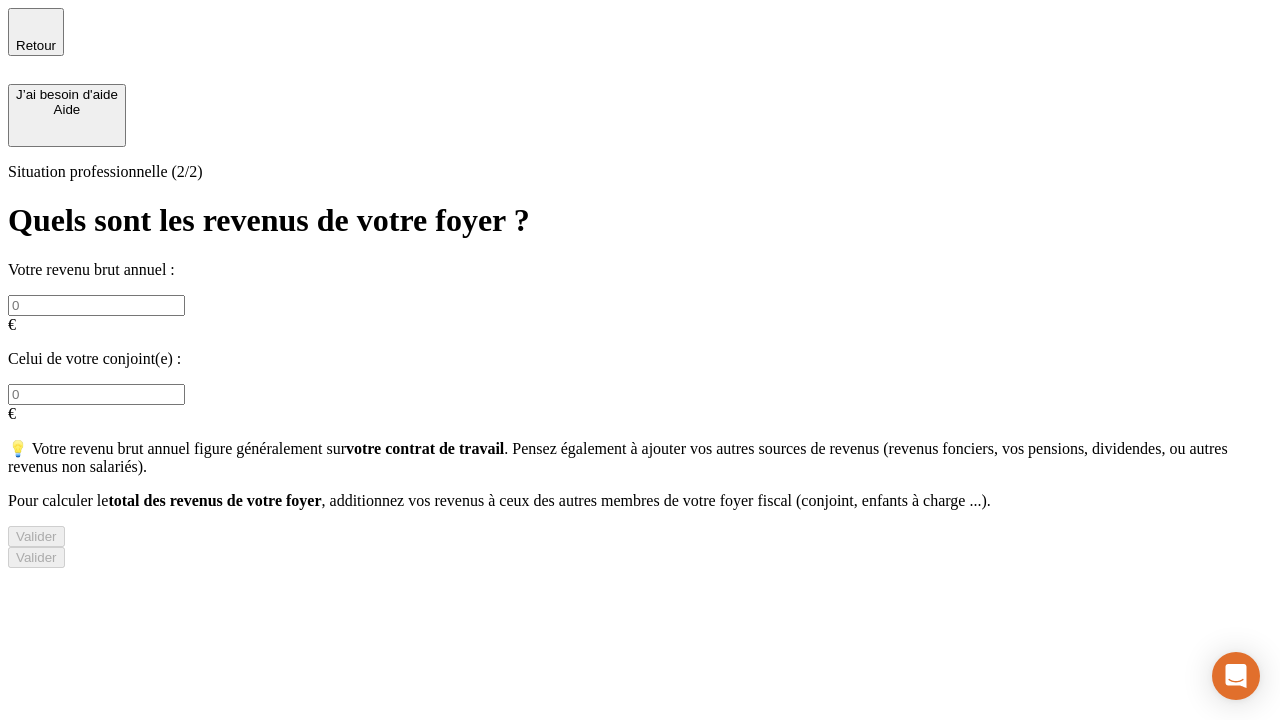 click at bounding box center [96, 305] 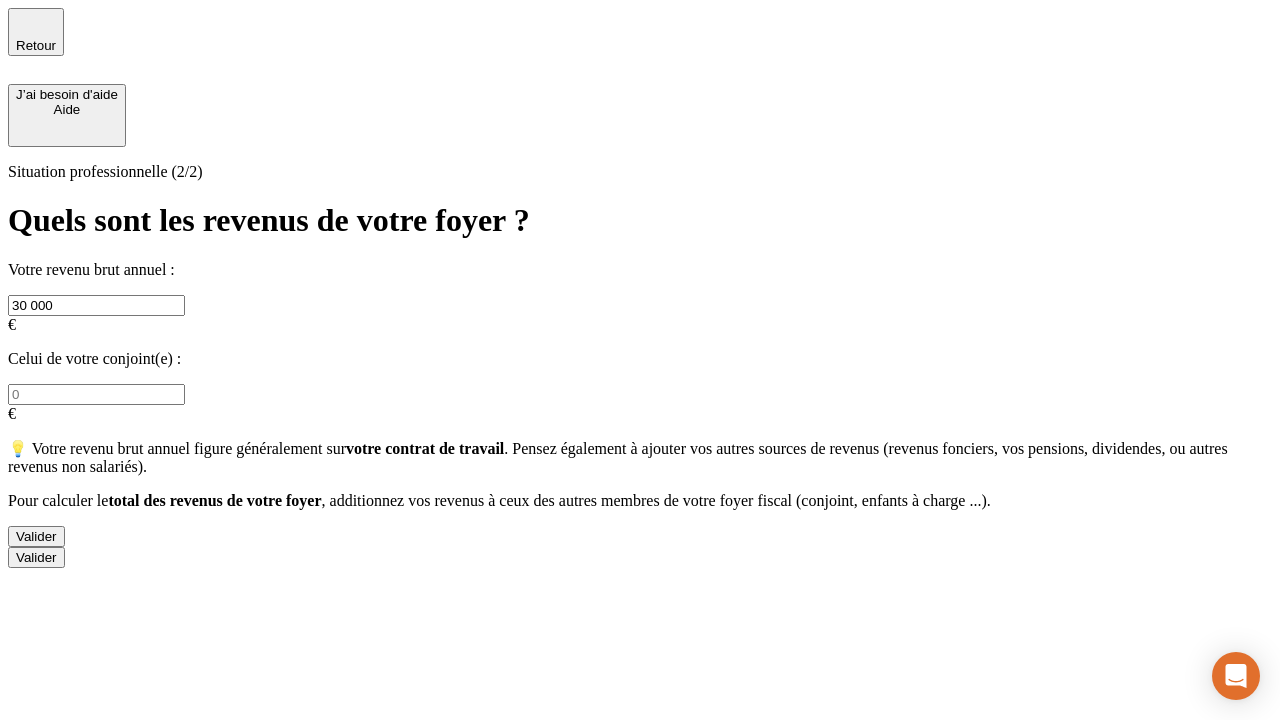 type on "30 000" 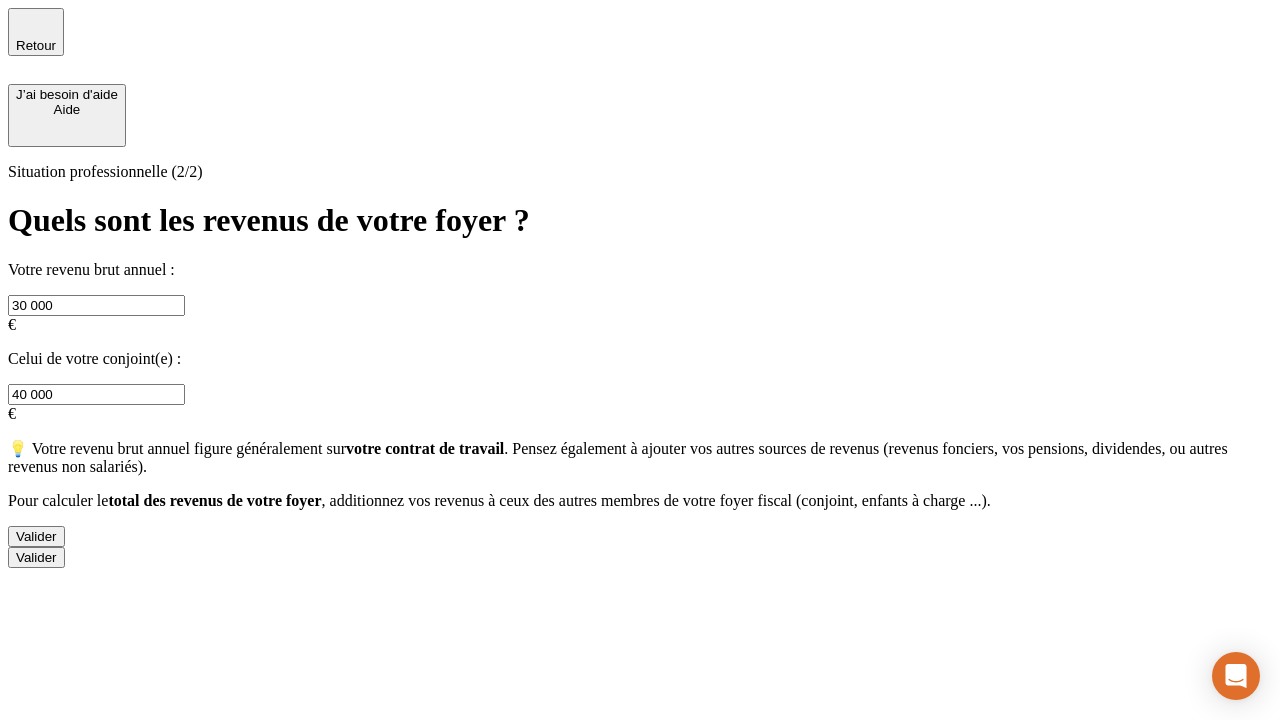 click on "Valider" at bounding box center [36, 536] 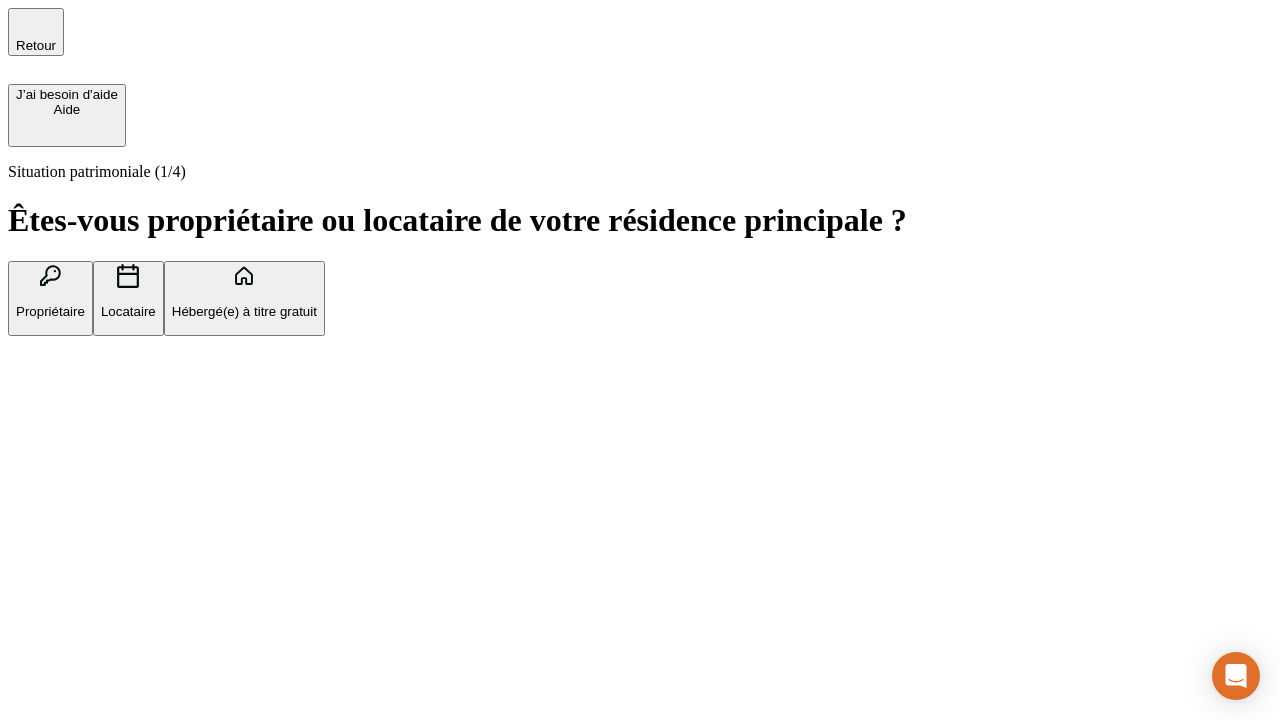 click on "Propriétaire" at bounding box center (50, 311) 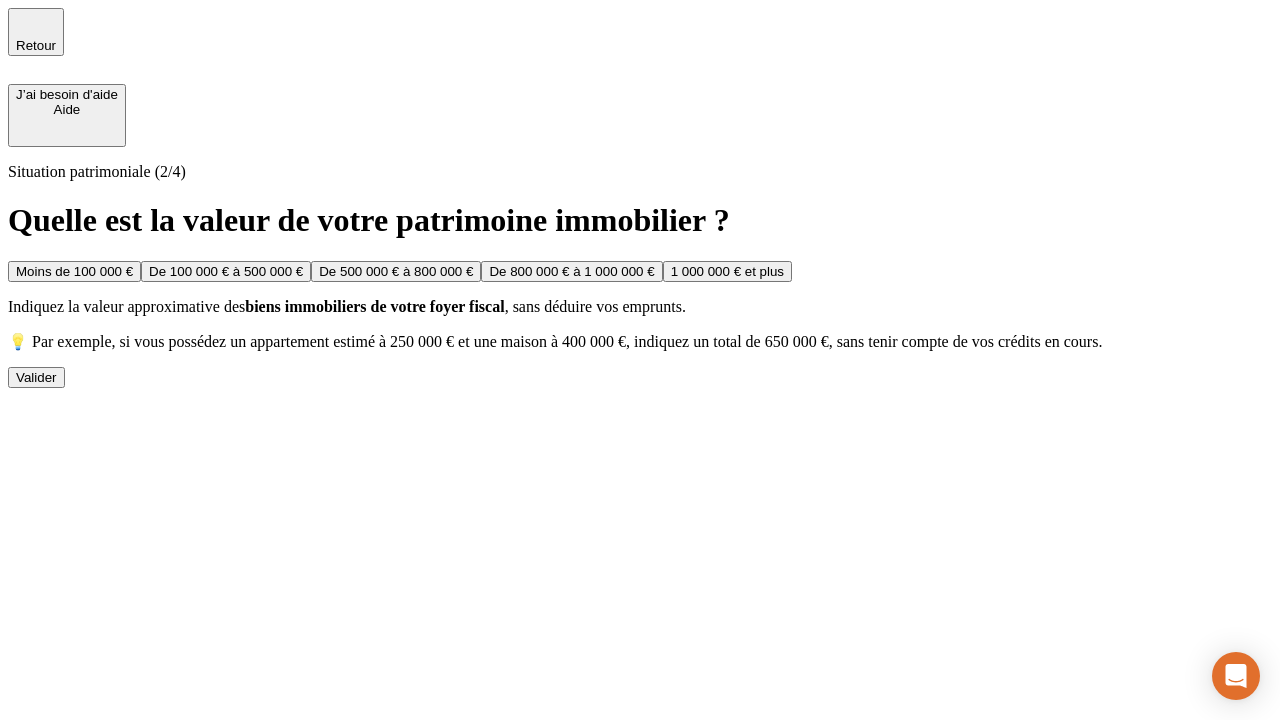 click on "De 100 000 € à 500 000 €" at bounding box center (226, 271) 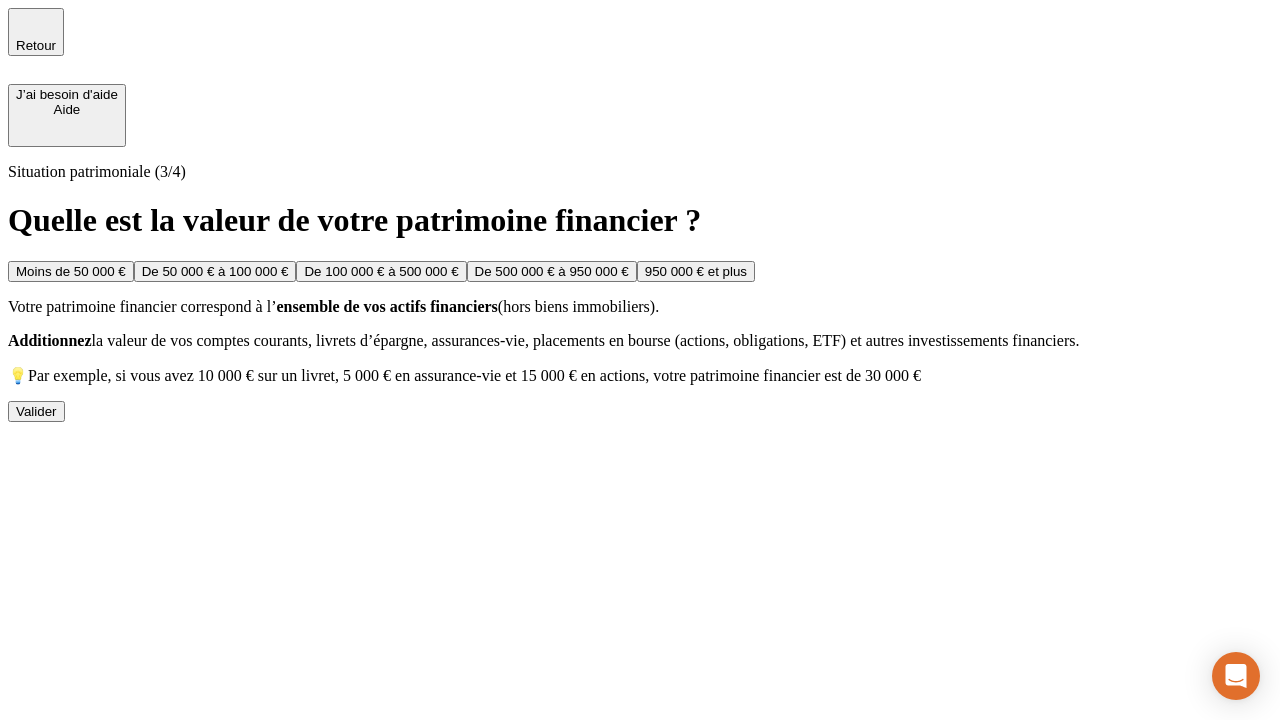 click on "Moins de 50 000 €" at bounding box center (71, 271) 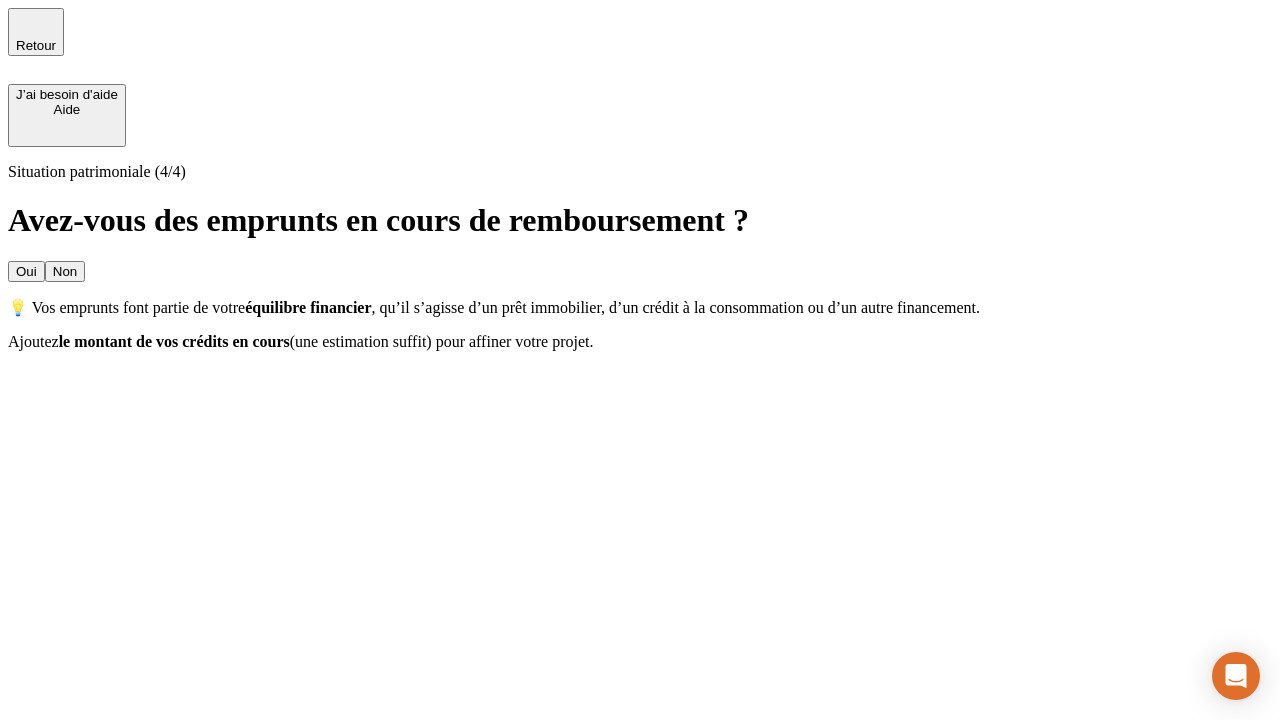 click on "Oui" at bounding box center (26, 271) 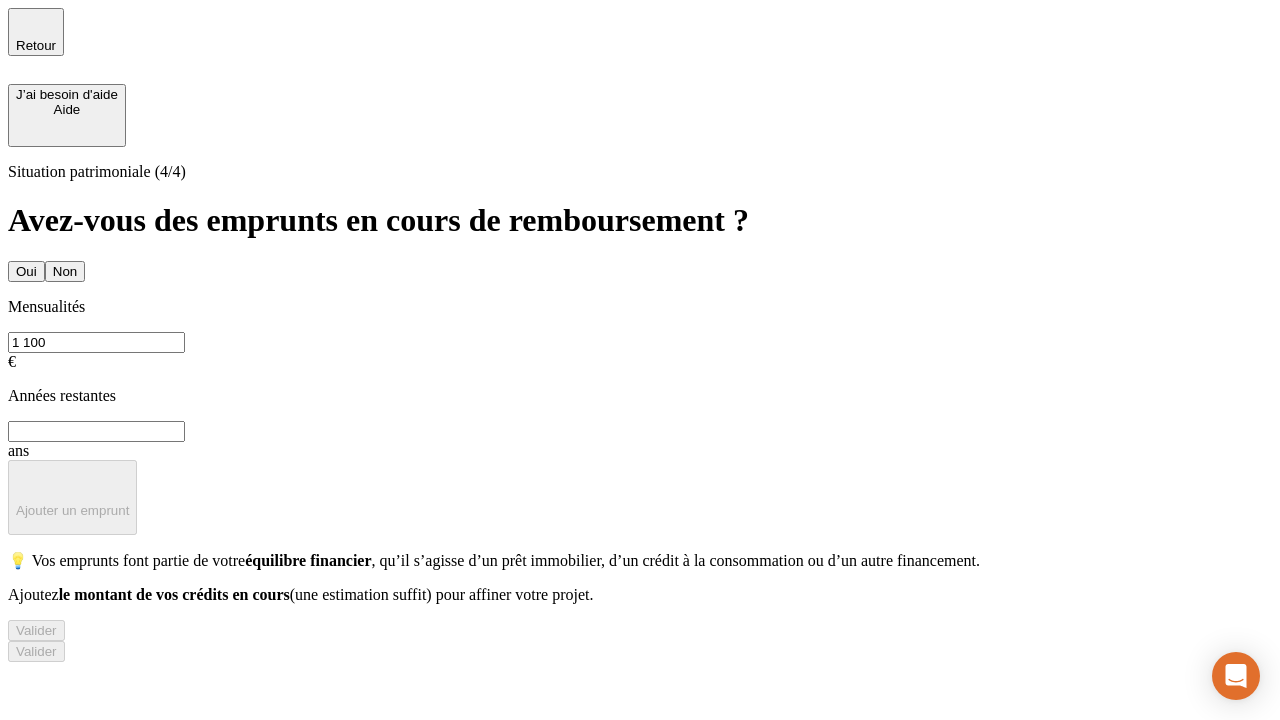 type on "1 100" 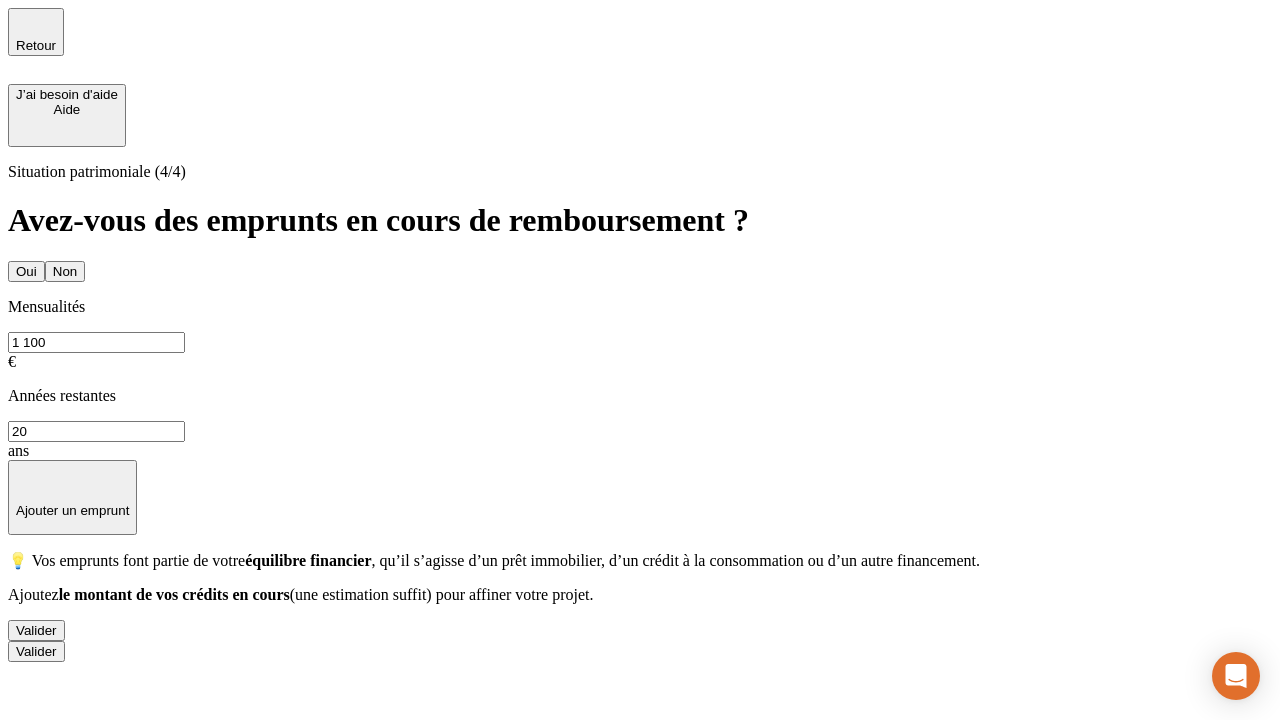 click on "Valider" at bounding box center [36, 630] 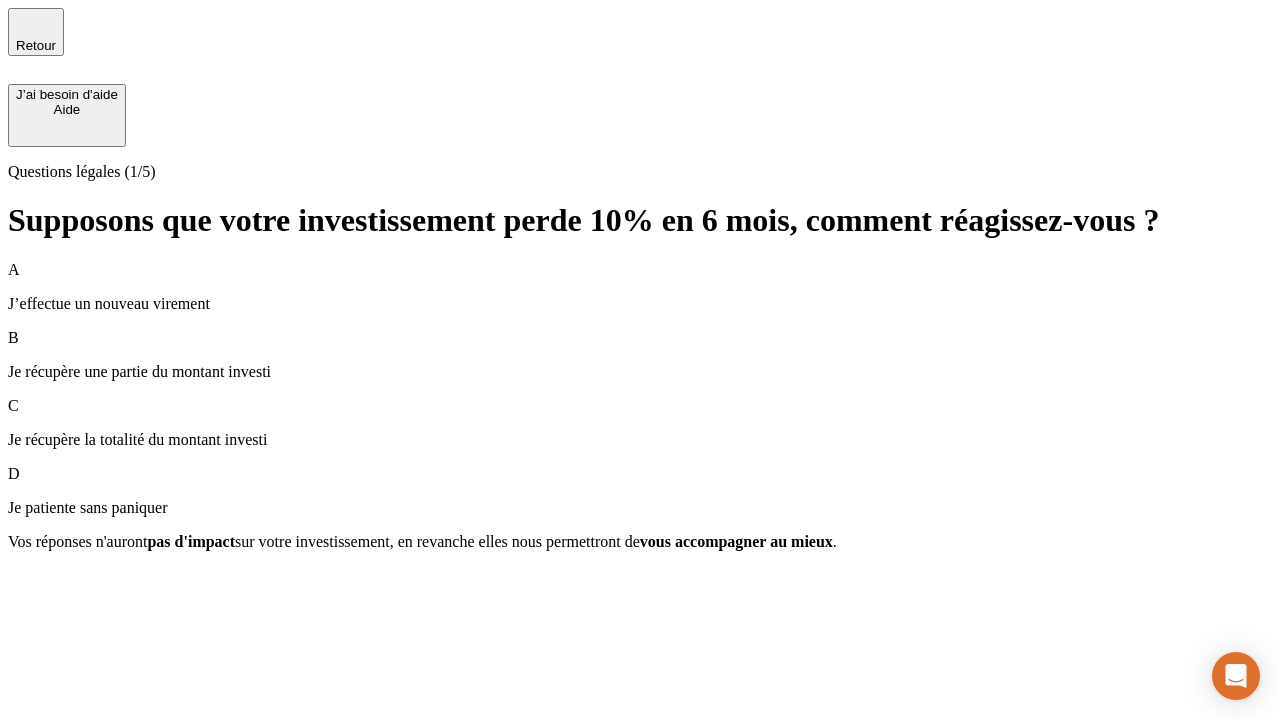 click on "Je récupère une partie du montant investi" at bounding box center [640, 372] 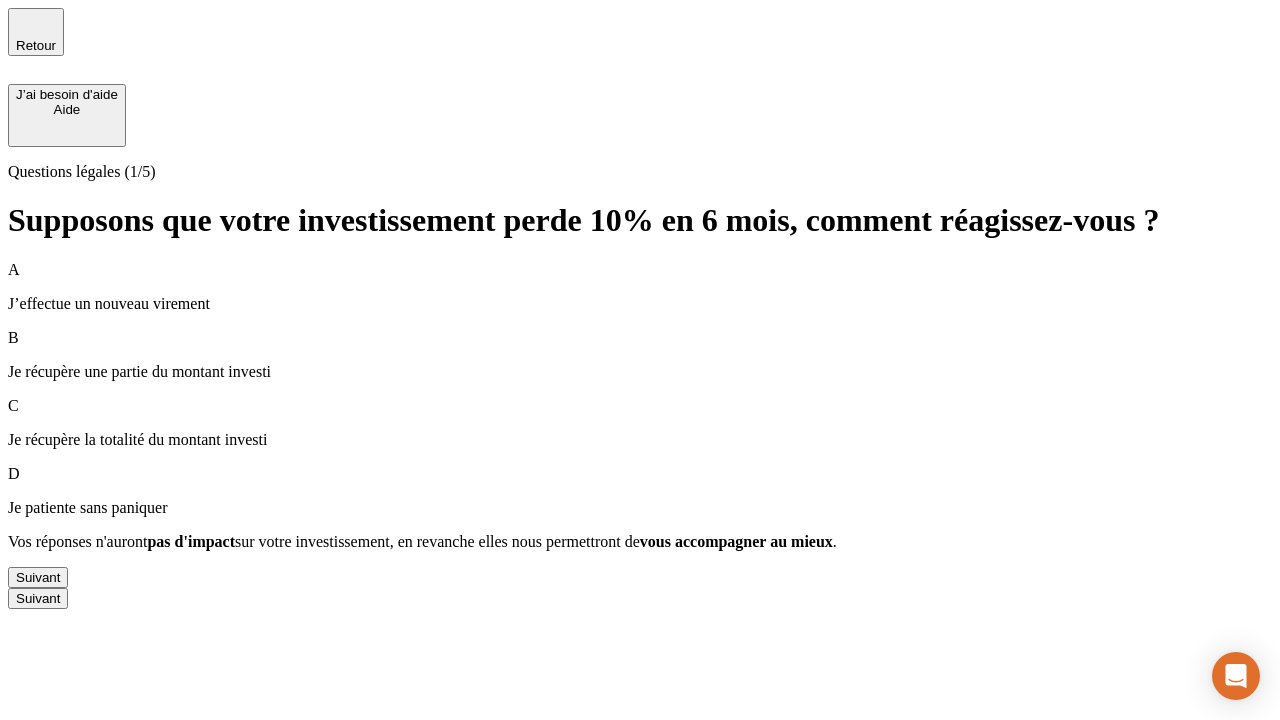 click on "Suivant" at bounding box center (38, 577) 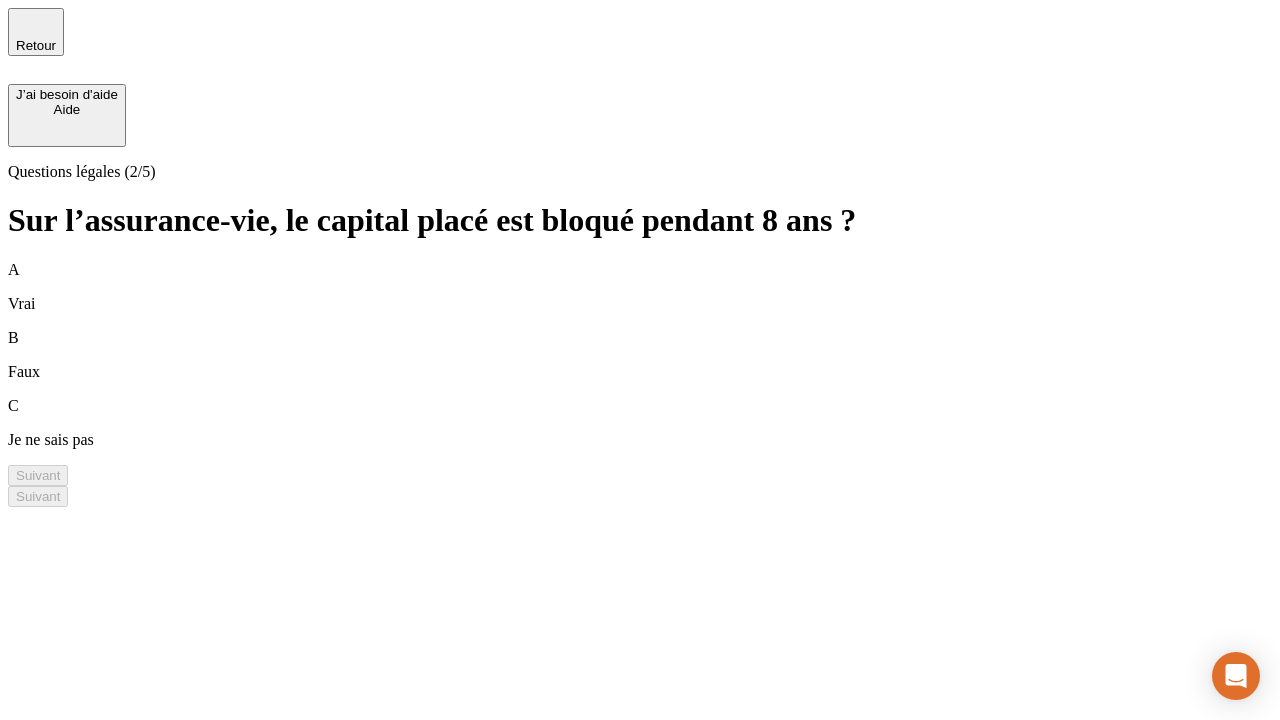 click on "A Vrai" at bounding box center [640, 287] 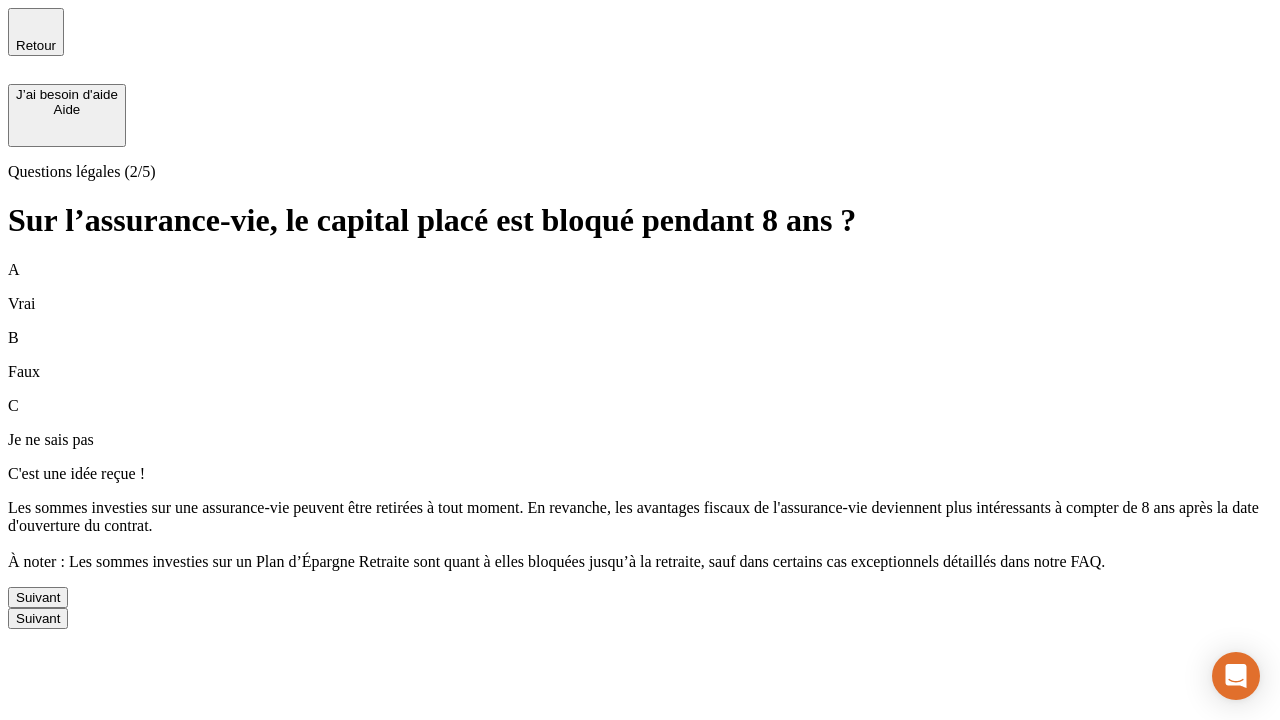 click on "Suivant" at bounding box center (38, 597) 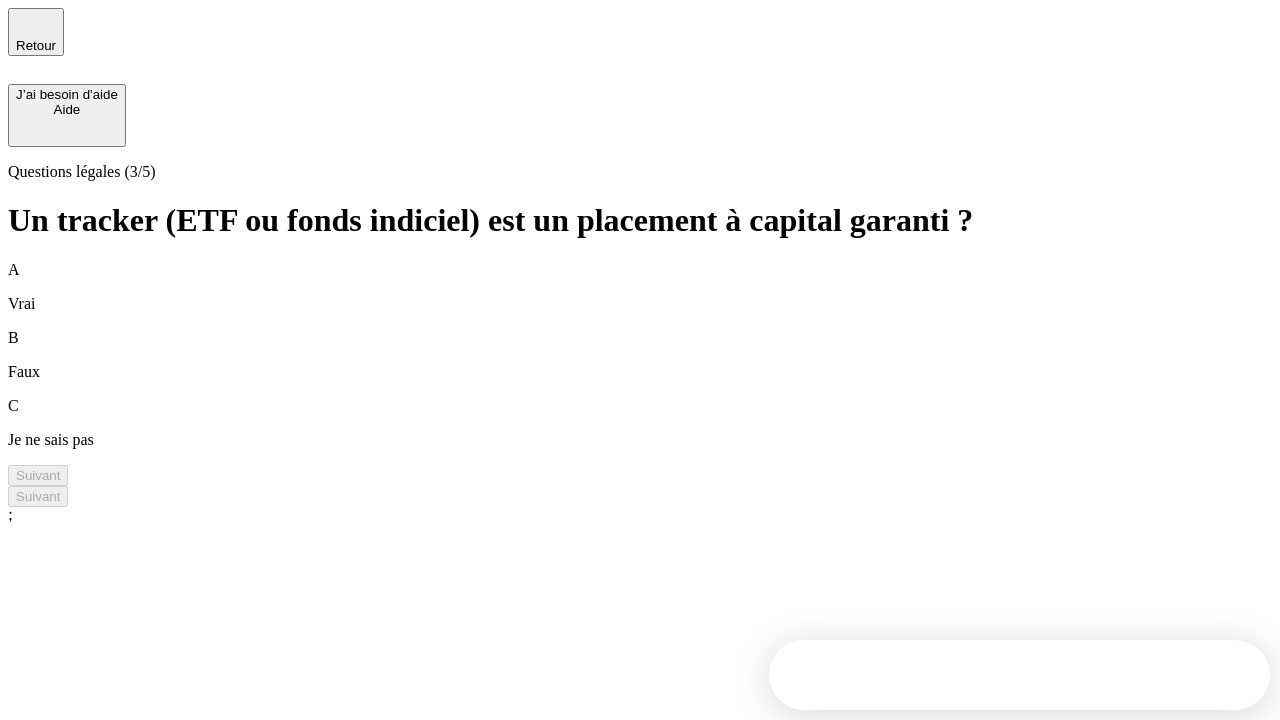 click on "B Faux" at bounding box center (640, 355) 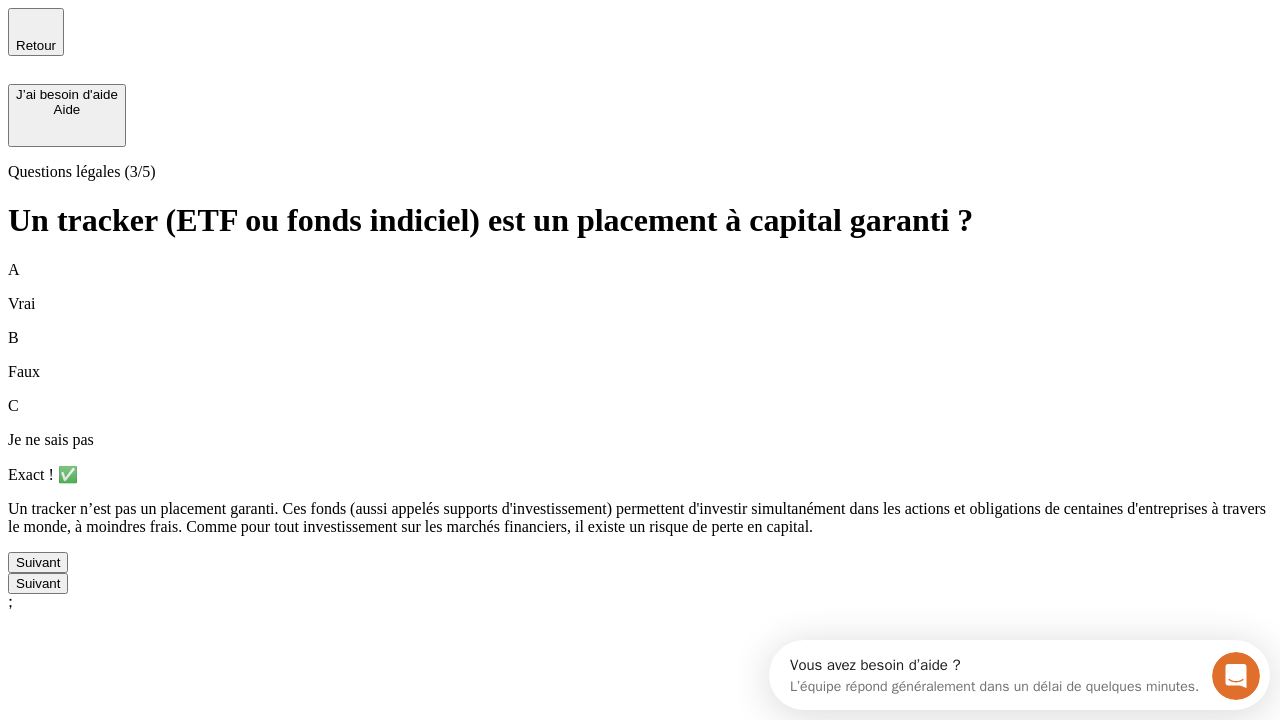 scroll, scrollTop: 0, scrollLeft: 0, axis: both 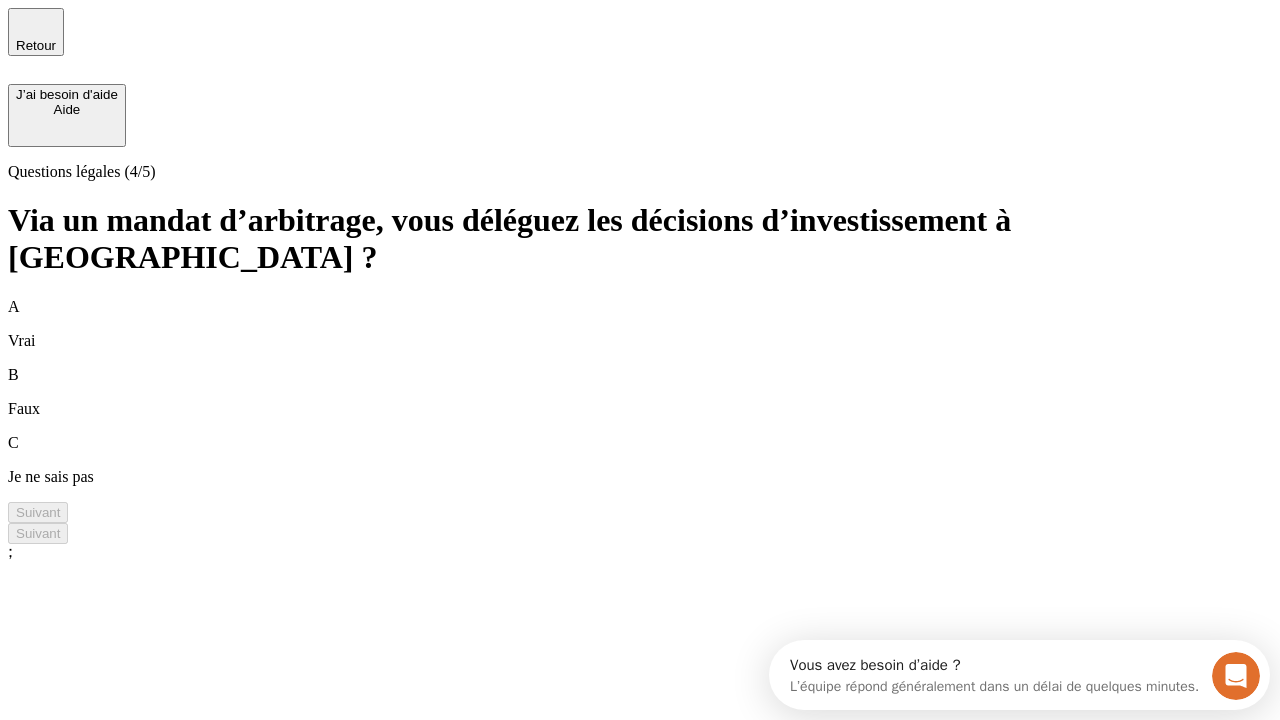 click on "A Vrai" at bounding box center [640, 324] 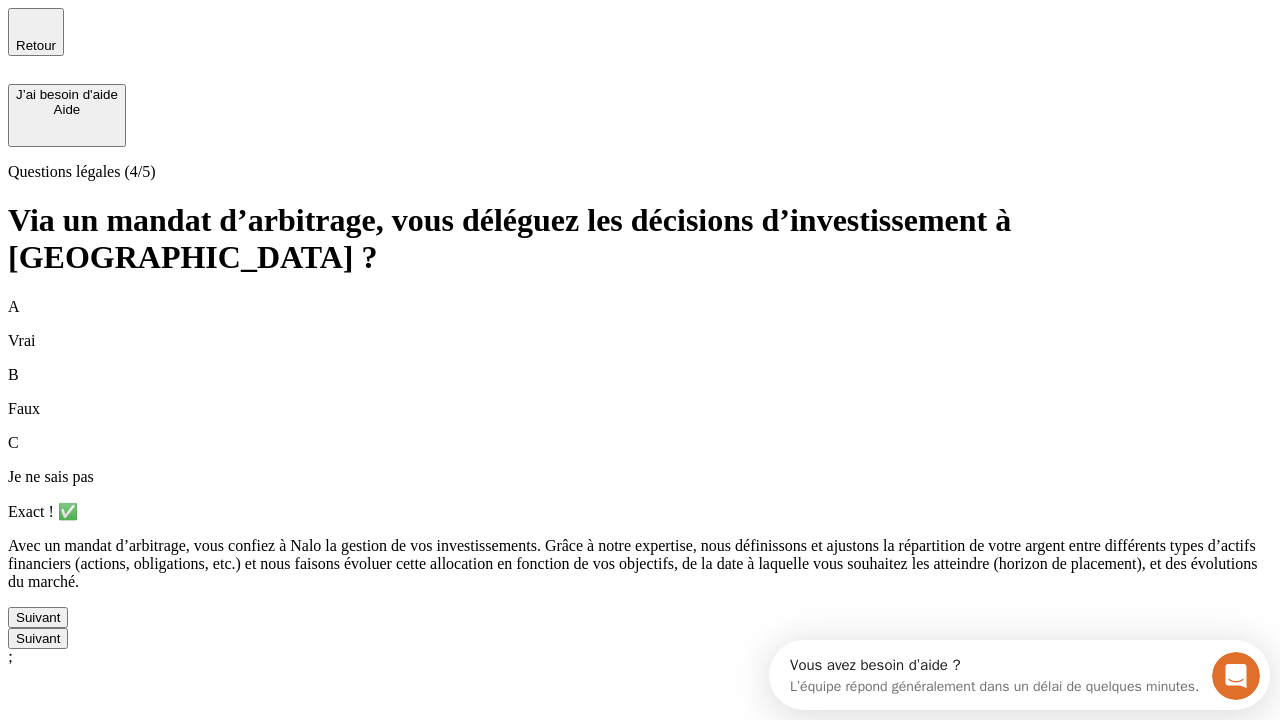 click on "Suivant" at bounding box center (38, 617) 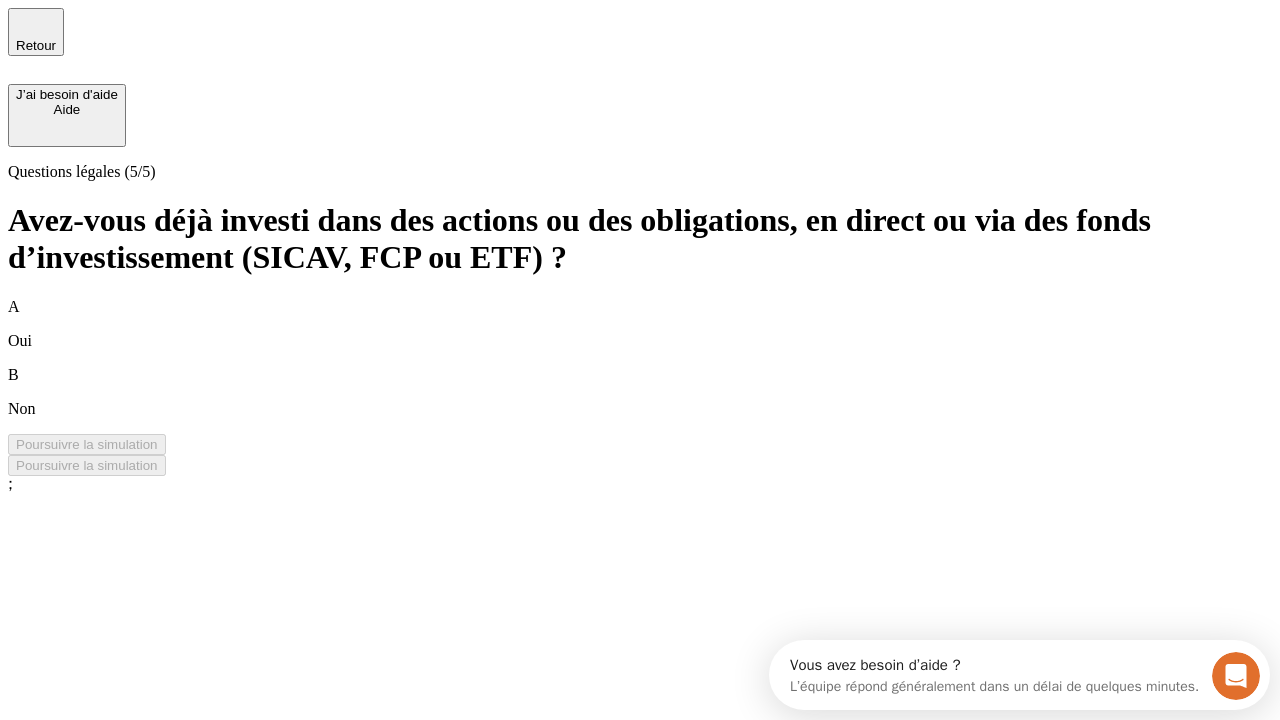 click on "B Non" at bounding box center (640, 392) 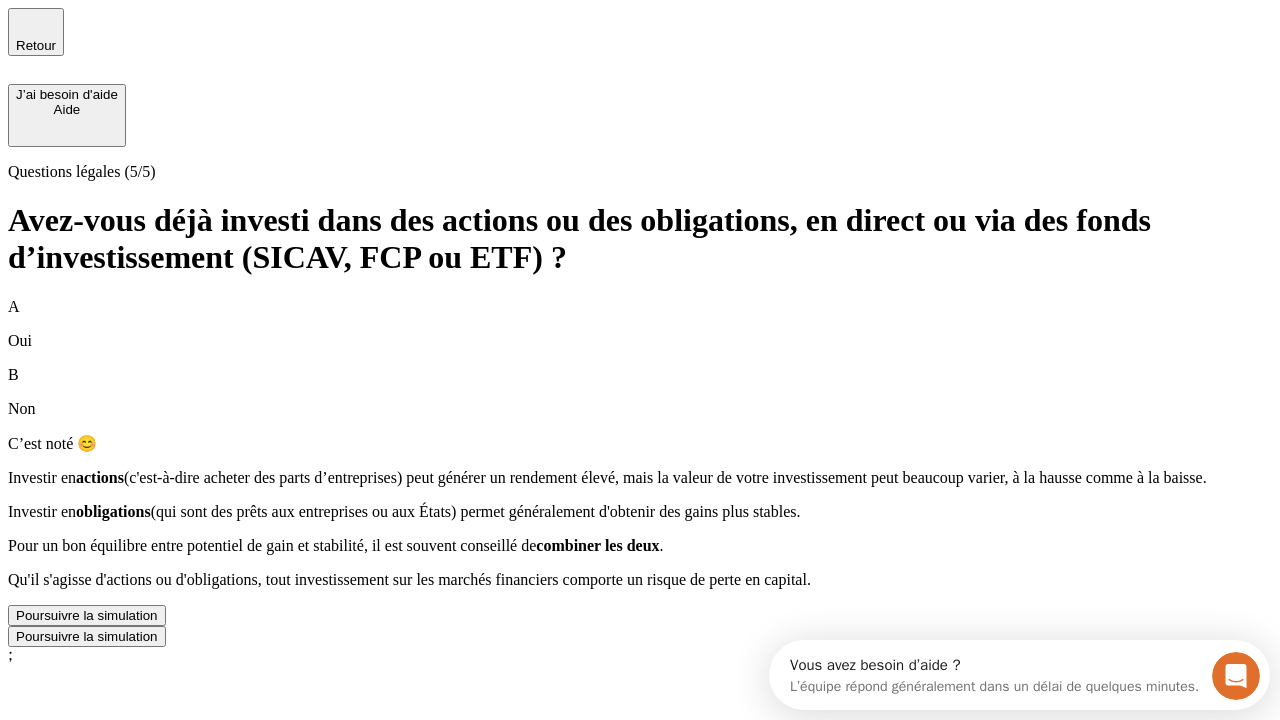 click on "Poursuivre la simulation" at bounding box center [87, 615] 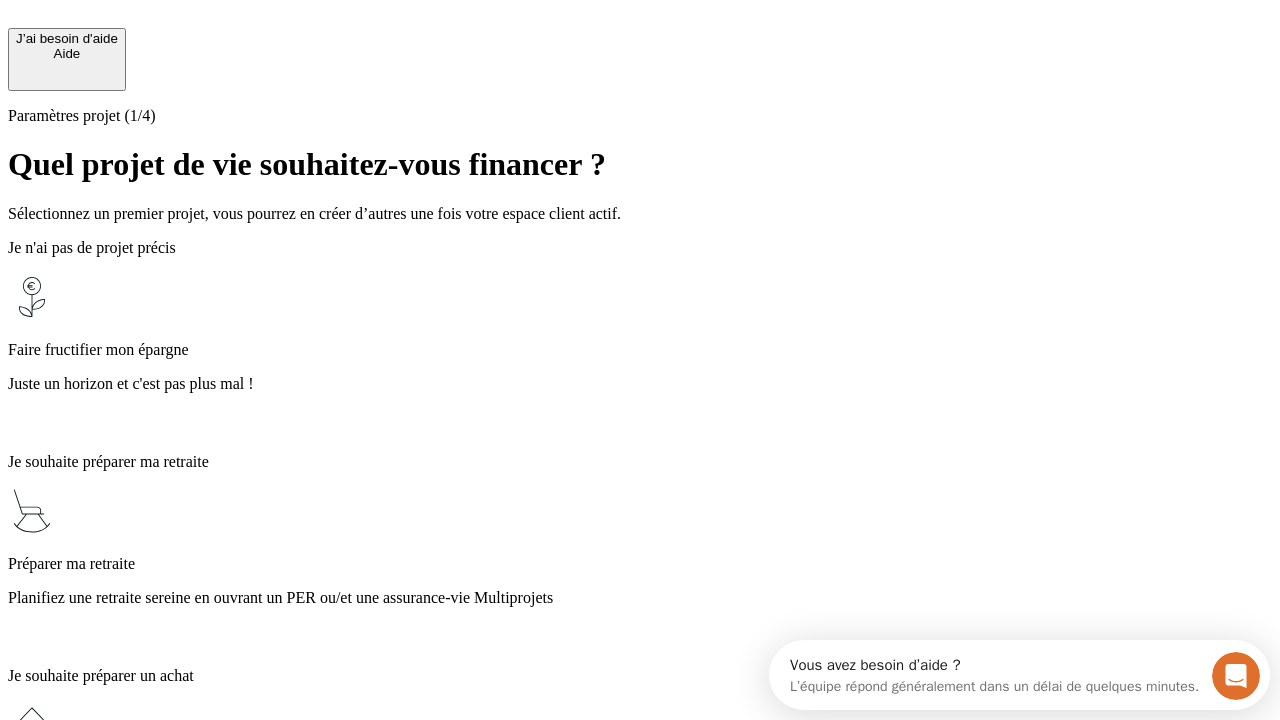 click on "Planifiez une retraite sereine en ouvrant un PER ou/et une assurance-vie Multiprojets" at bounding box center [640, 598] 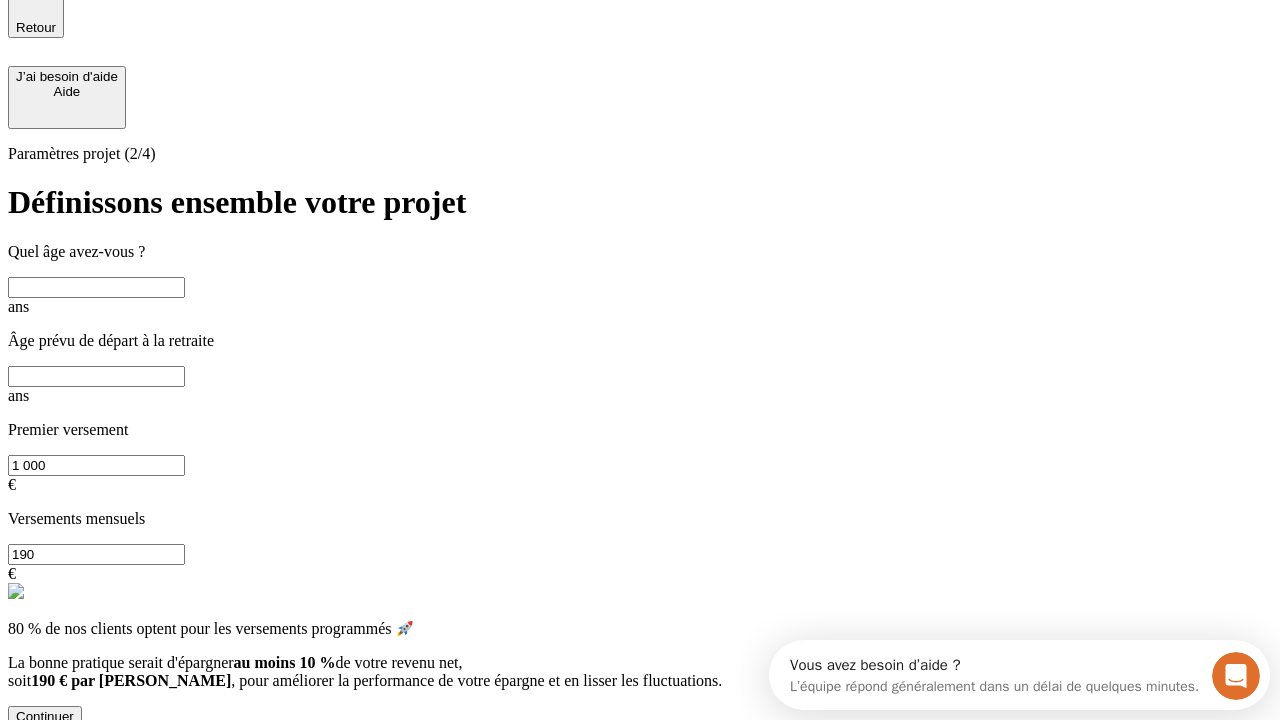 click at bounding box center [96, 287] 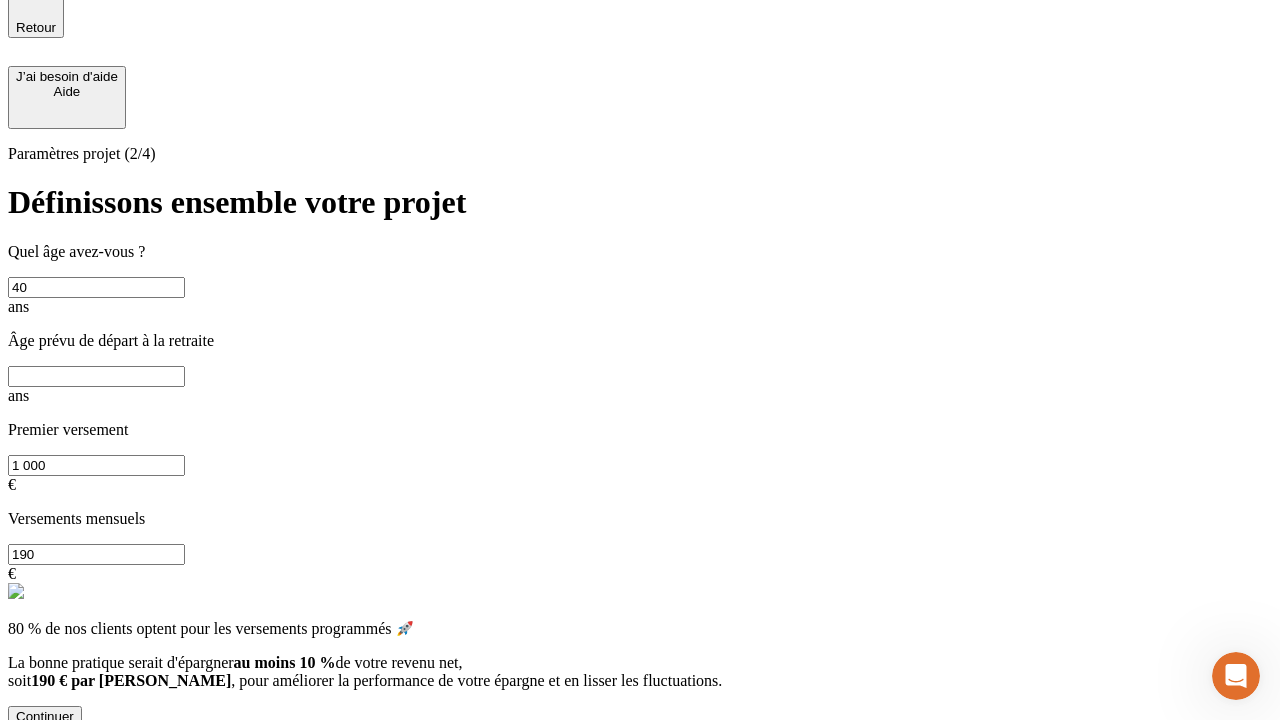 type on "40" 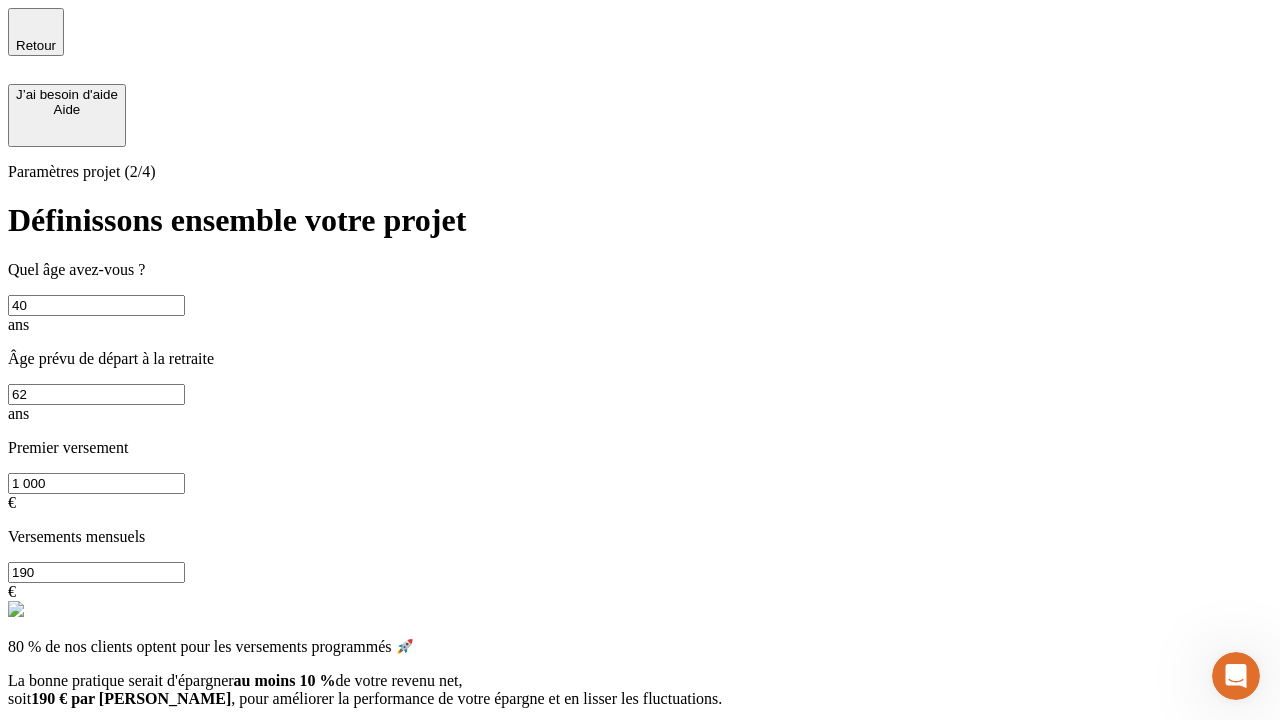 type on "62" 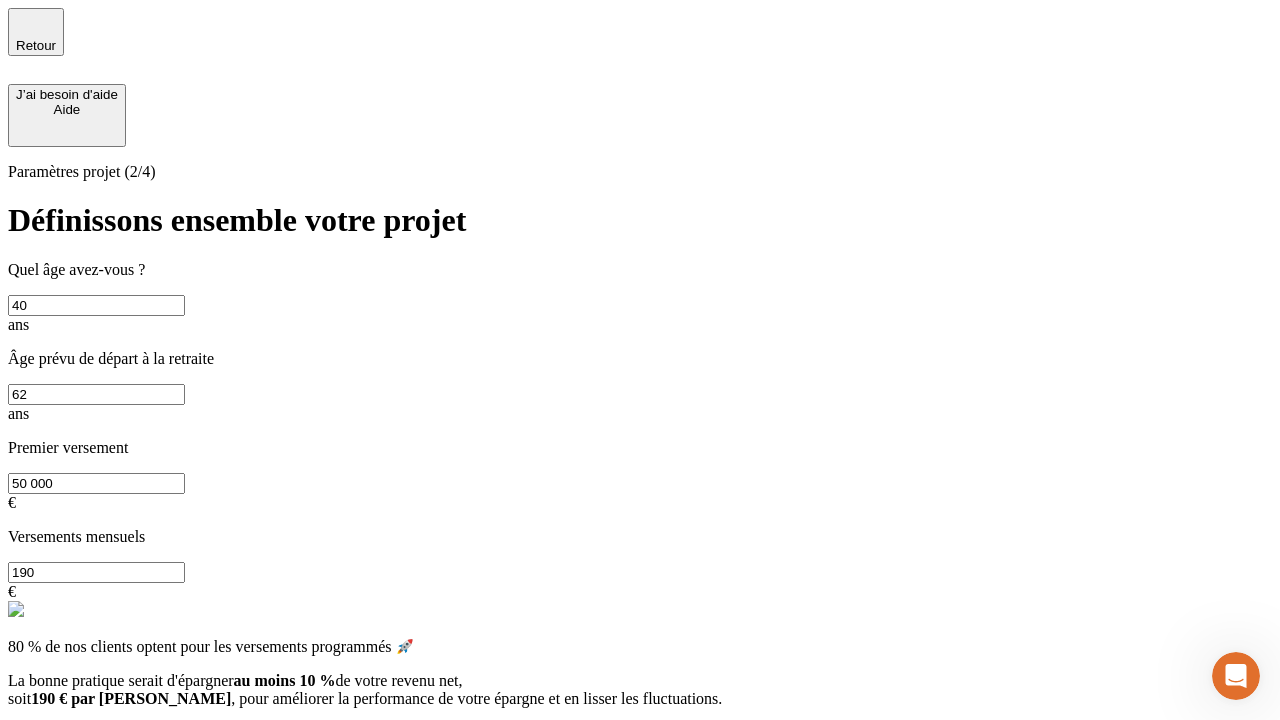 type on "50 000" 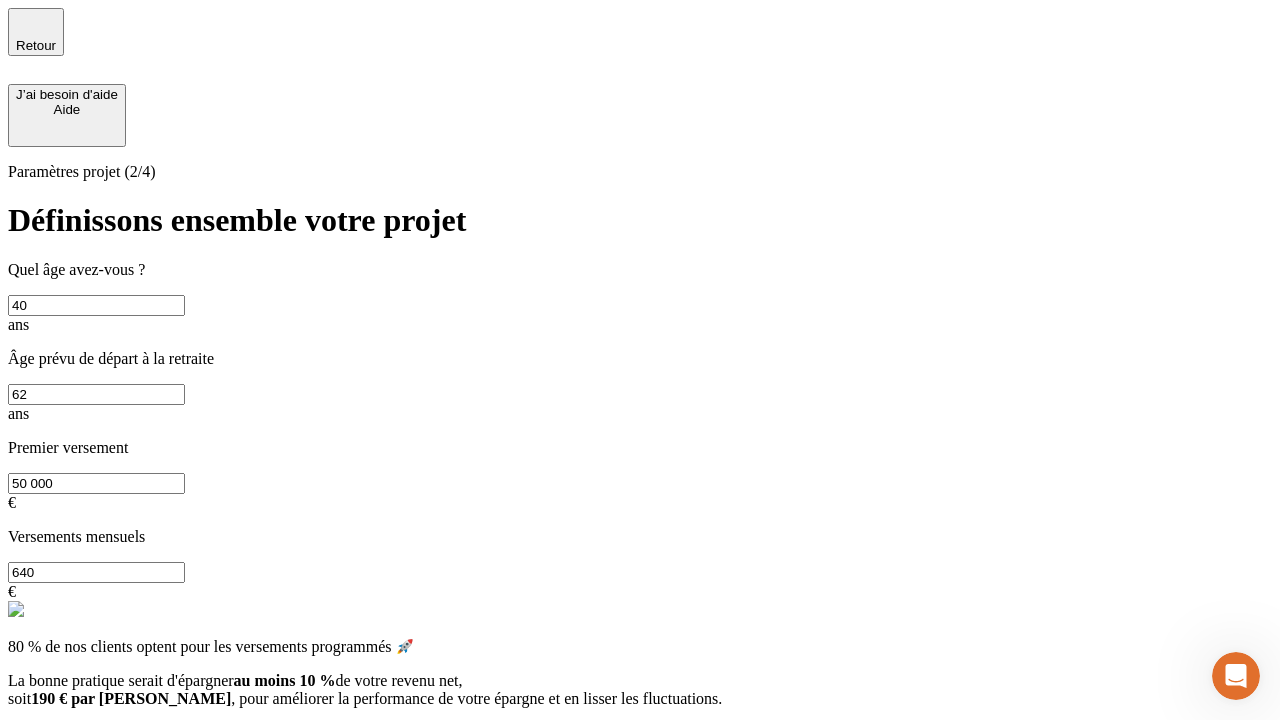 type on "640" 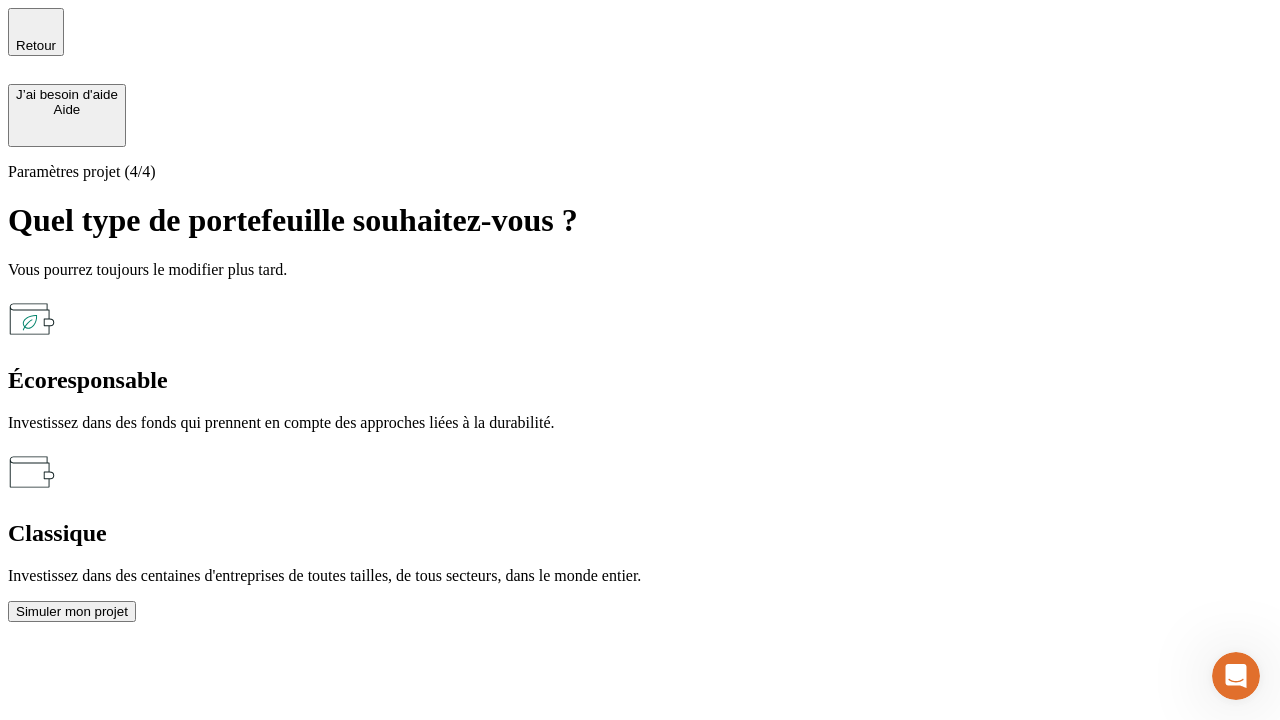 click on "Écoresponsable" at bounding box center [640, 380] 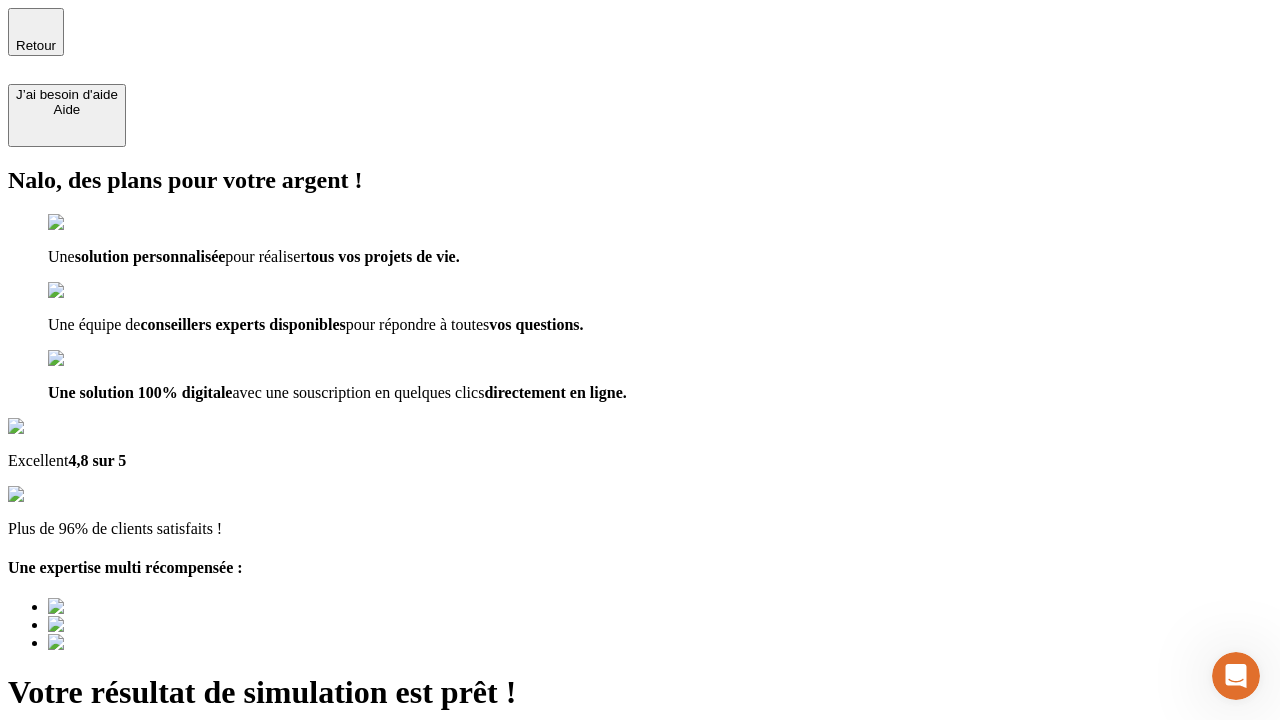 click on "Découvrir ma simulation" at bounding box center [87, 847] 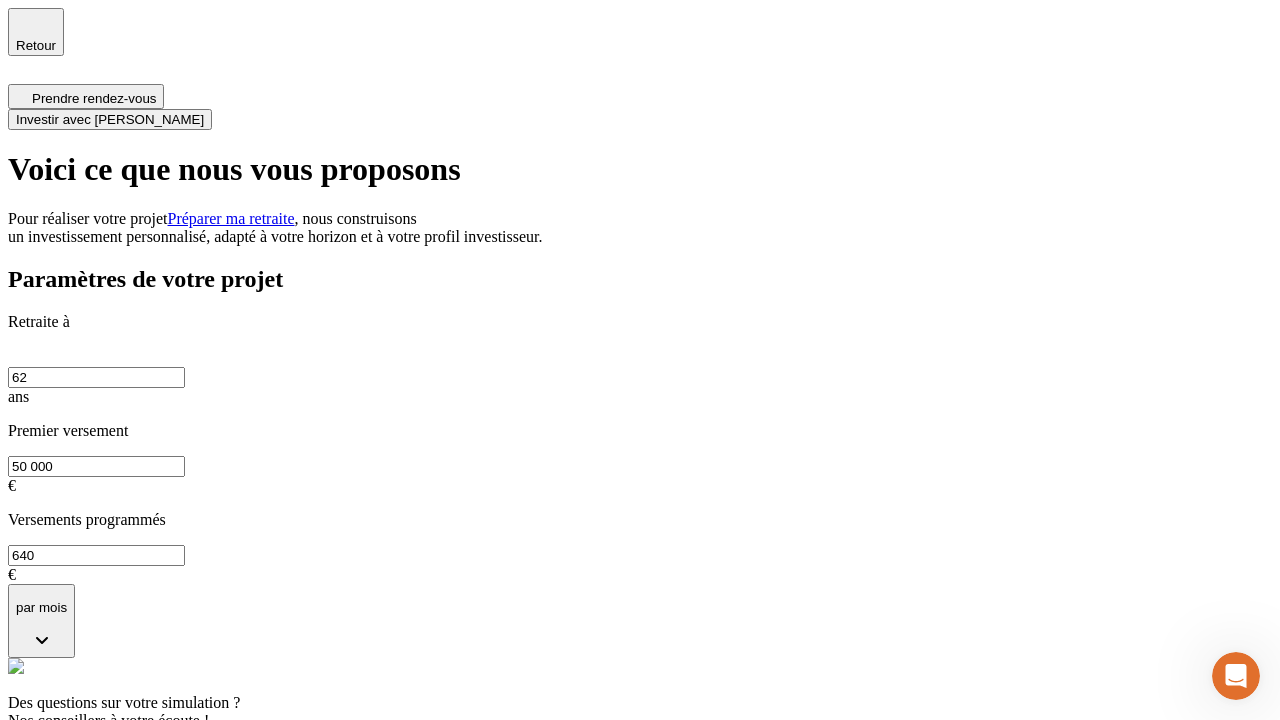 click on "Investir avec [PERSON_NAME]" at bounding box center [110, 119] 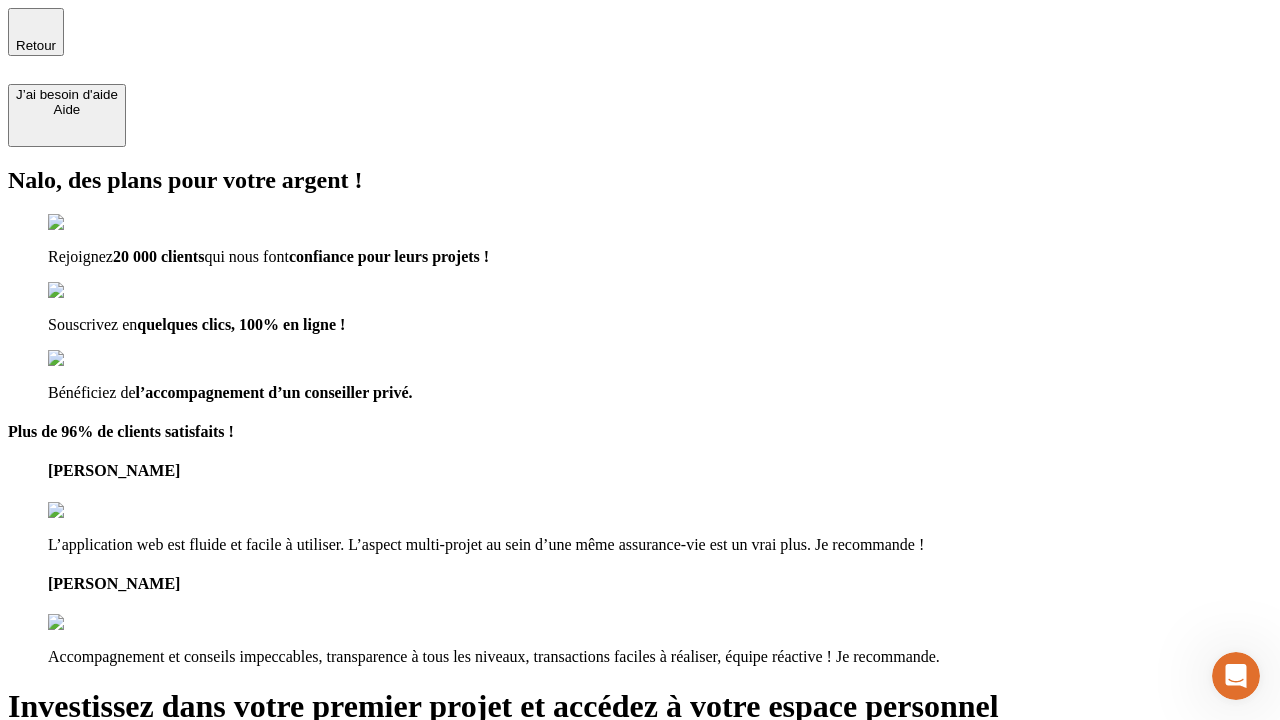 type on "[EMAIL_ADDRESS][DOMAIN_NAME]" 